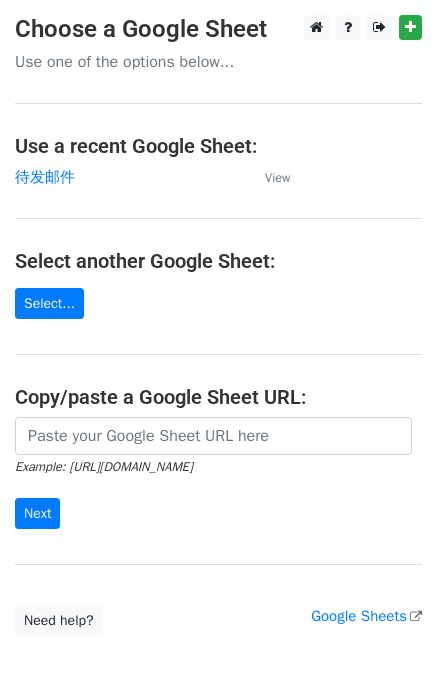 scroll, scrollTop: 0, scrollLeft: 0, axis: both 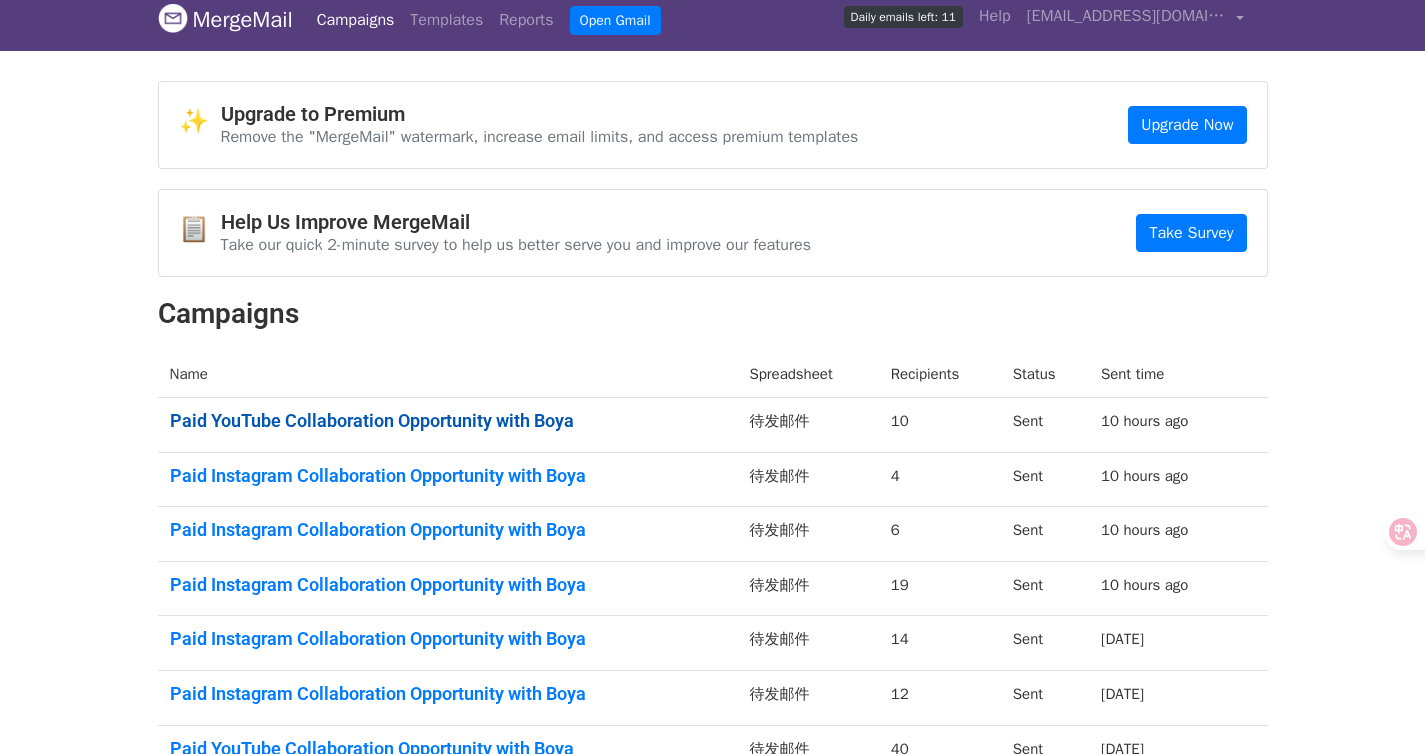 click on "Paid YouTube Collaboration Opportunity with Boya" at bounding box center [448, 421] 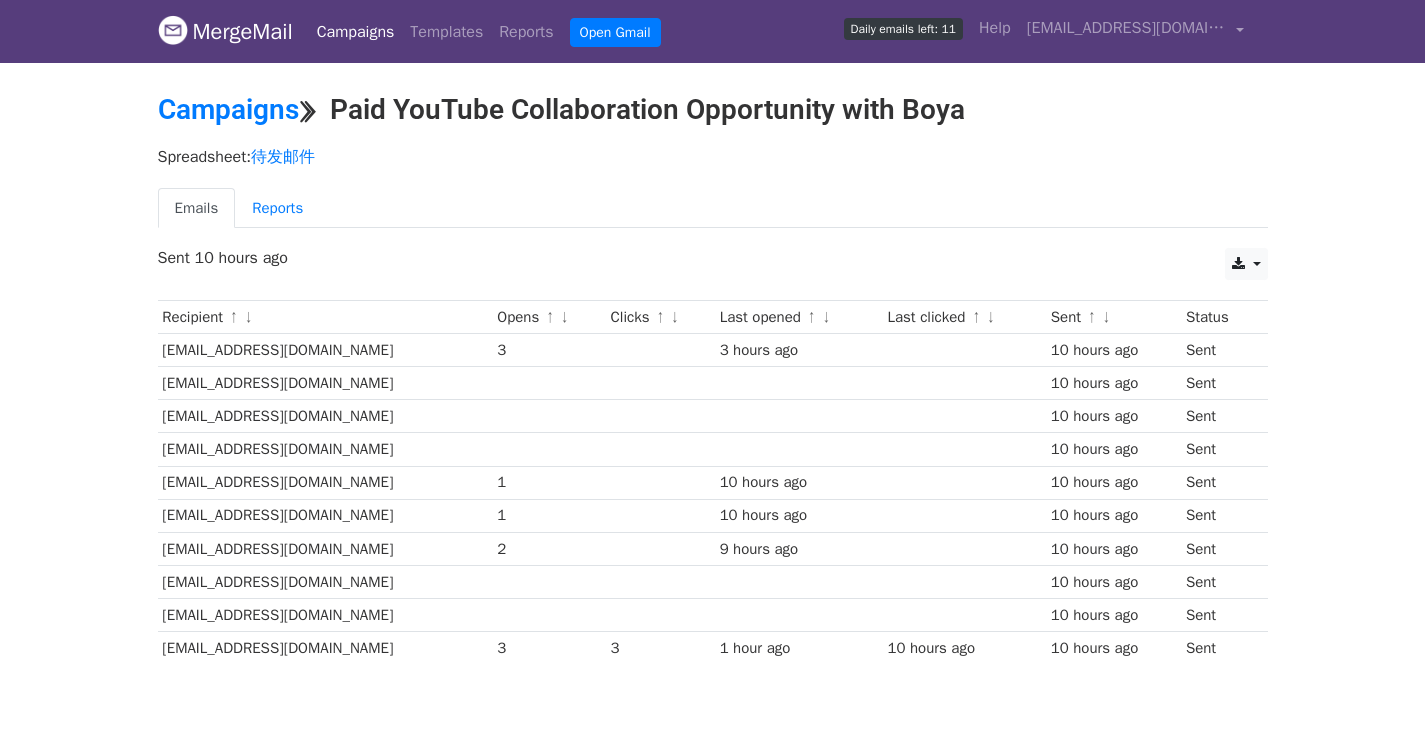 scroll, scrollTop: 0, scrollLeft: 0, axis: both 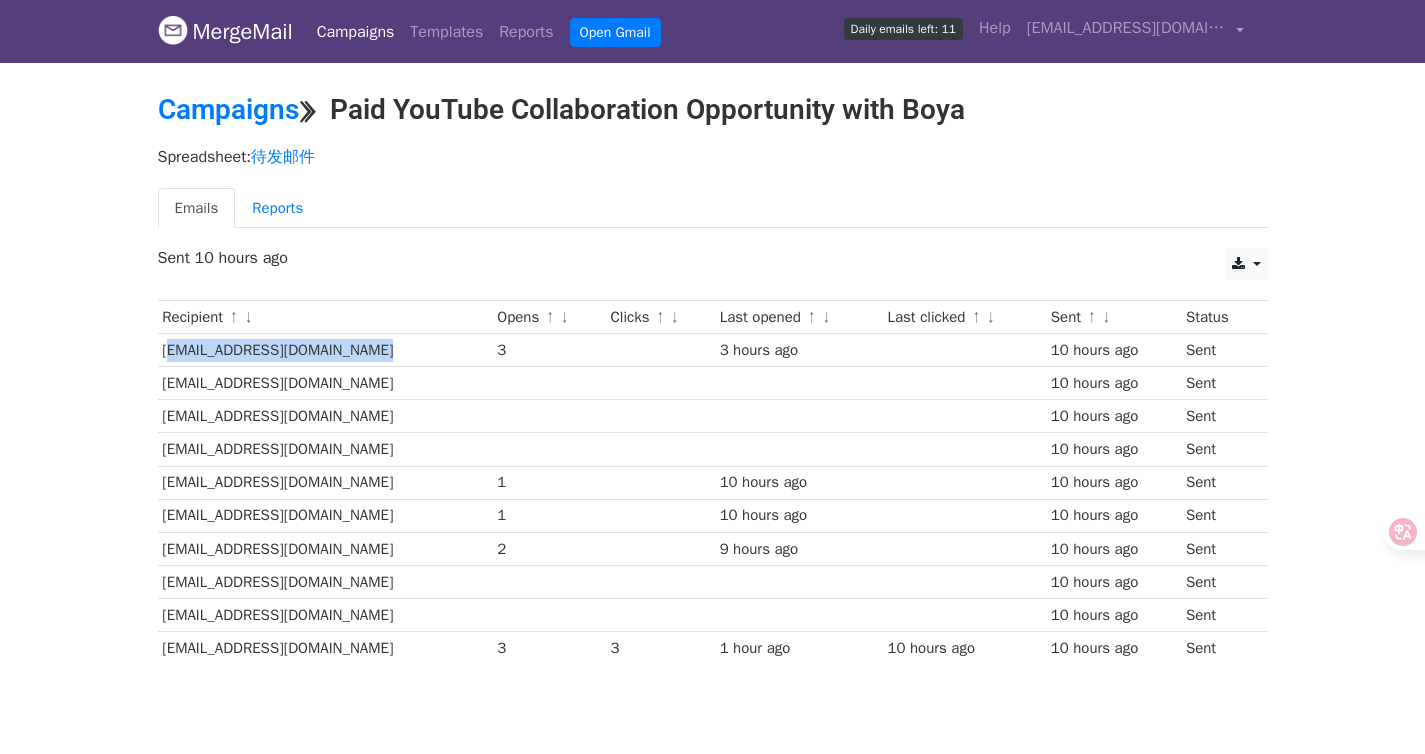 drag, startPoint x: 410, startPoint y: 353, endPoint x: 160, endPoint y: 351, distance: 250.008 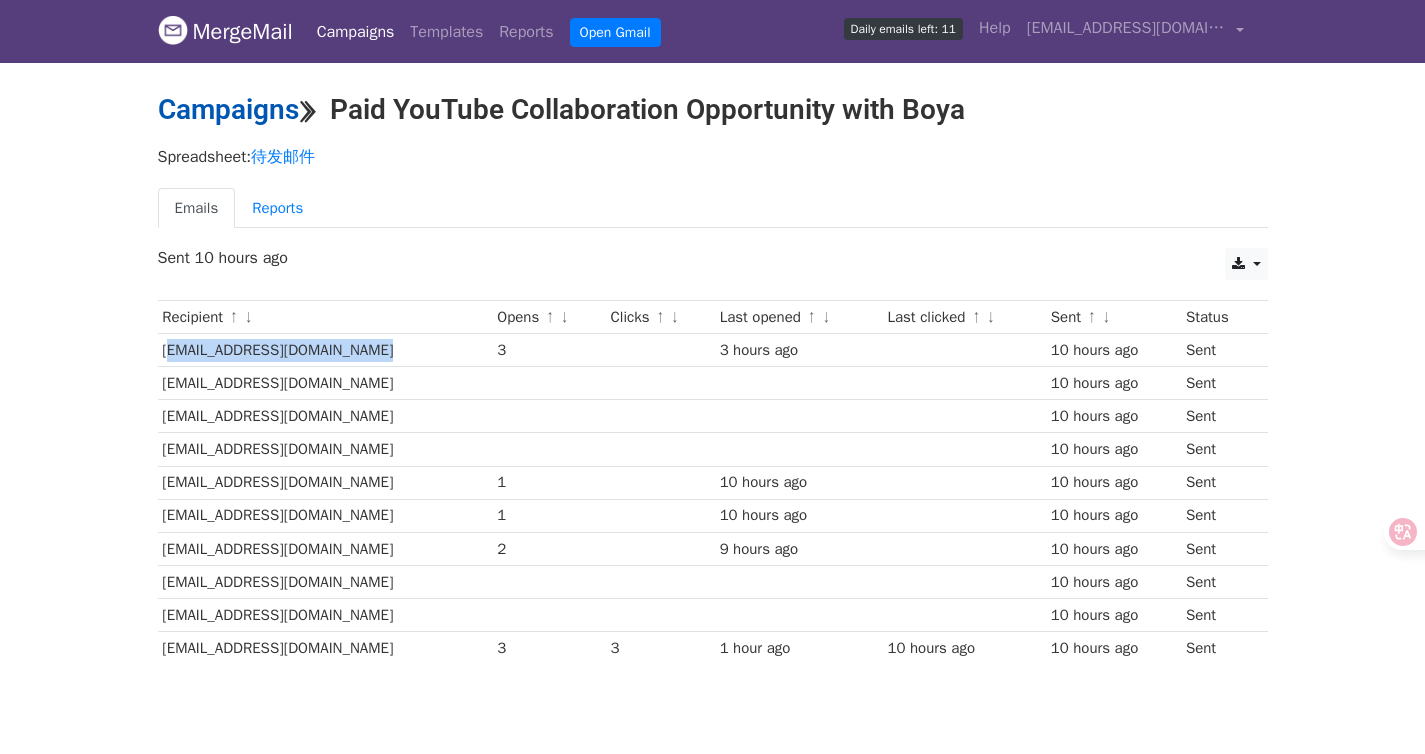 copy on "mathphotographer@icloud.com" 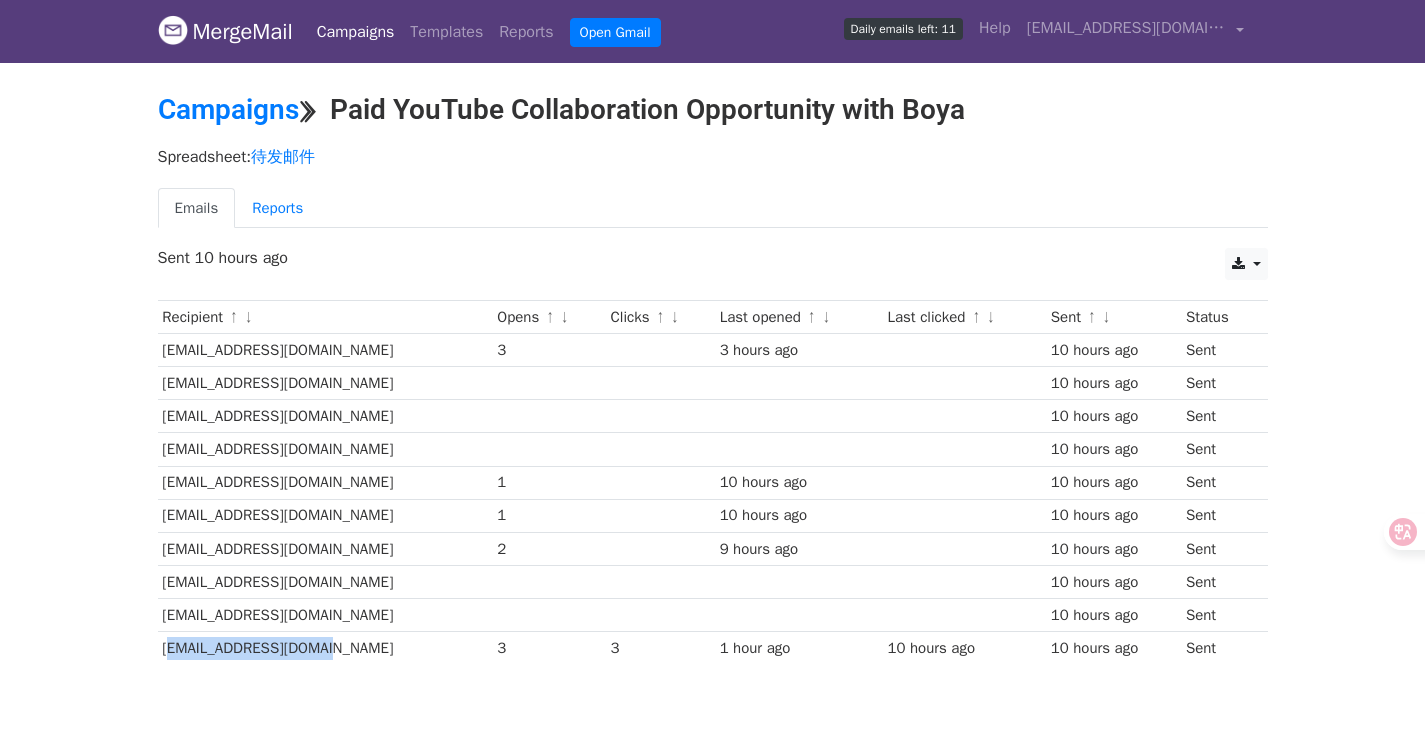 drag, startPoint x: 330, startPoint y: 650, endPoint x: 164, endPoint y: 650, distance: 166 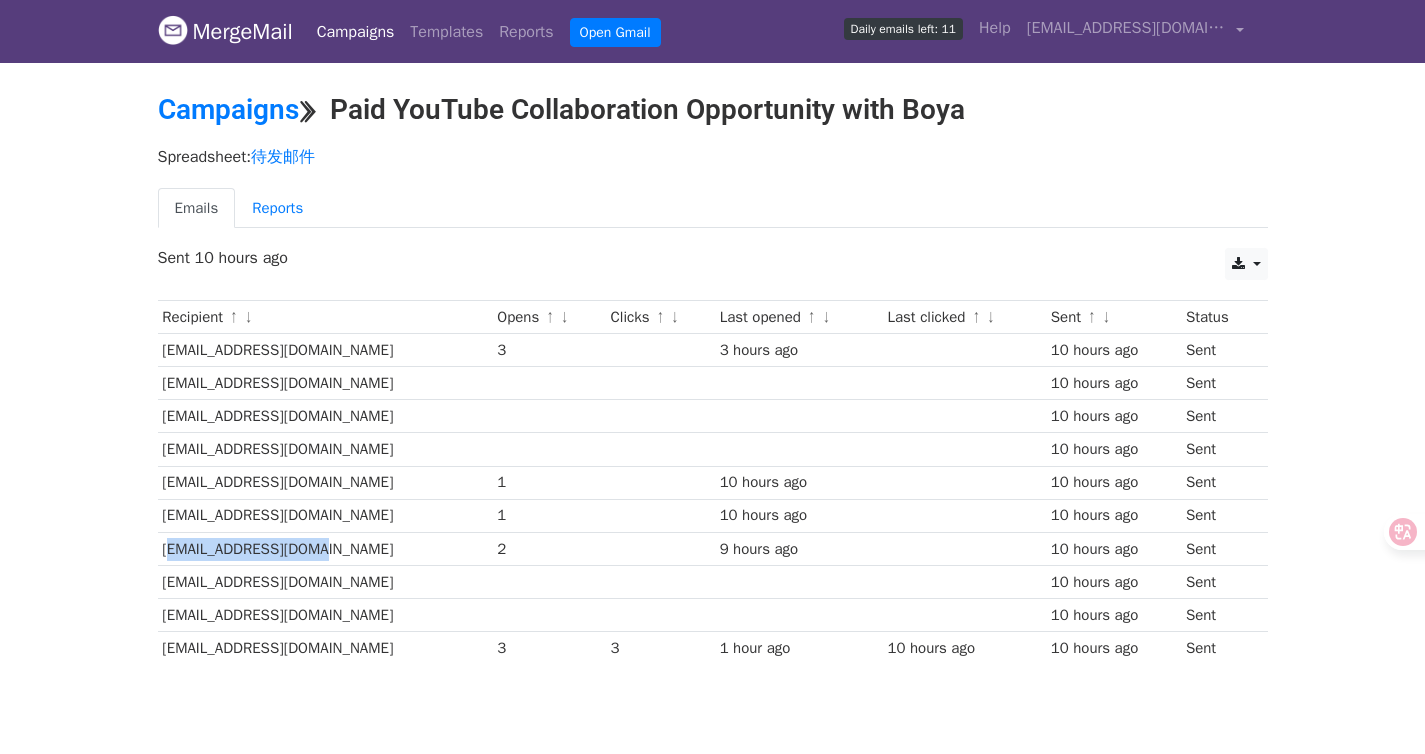 drag, startPoint x: 315, startPoint y: 550, endPoint x: 157, endPoint y: 553, distance: 158.02847 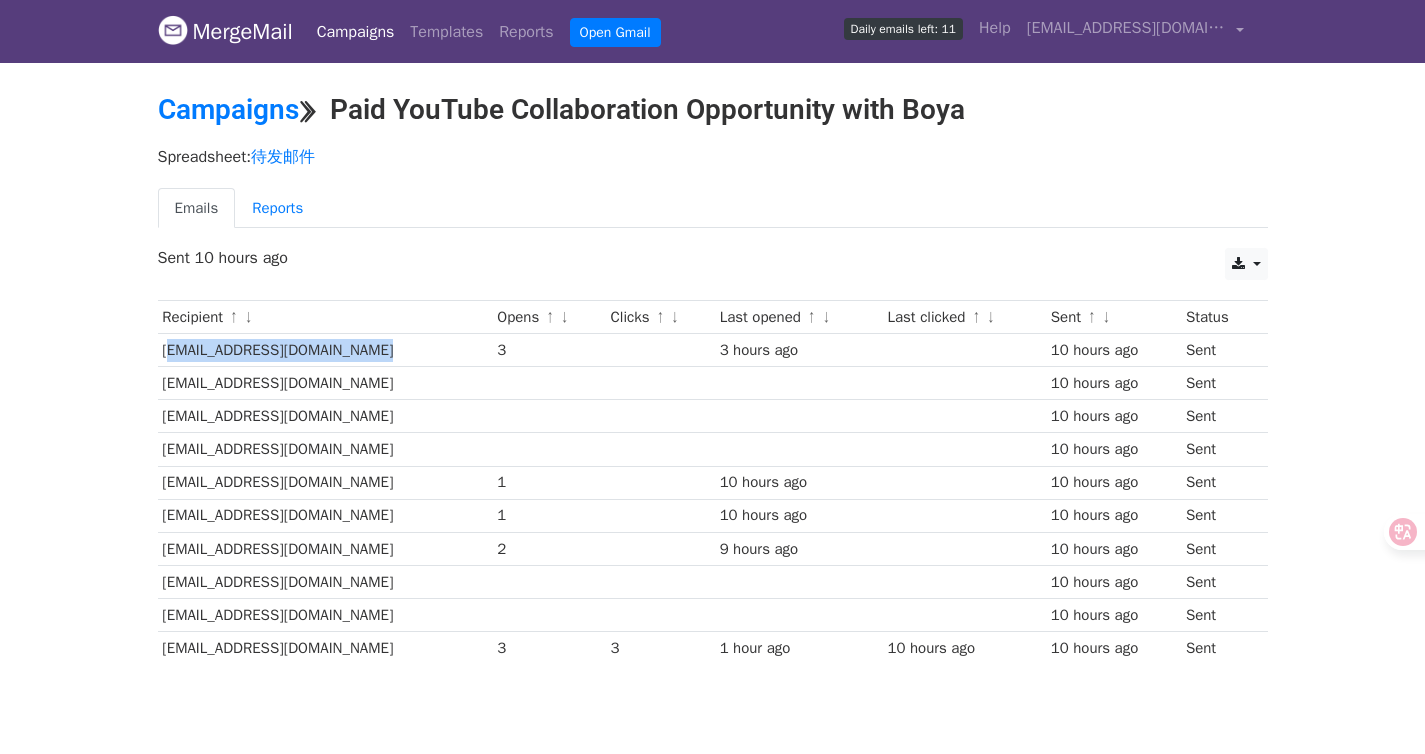 drag, startPoint x: 387, startPoint y: 349, endPoint x: 160, endPoint y: 350, distance: 227.0022 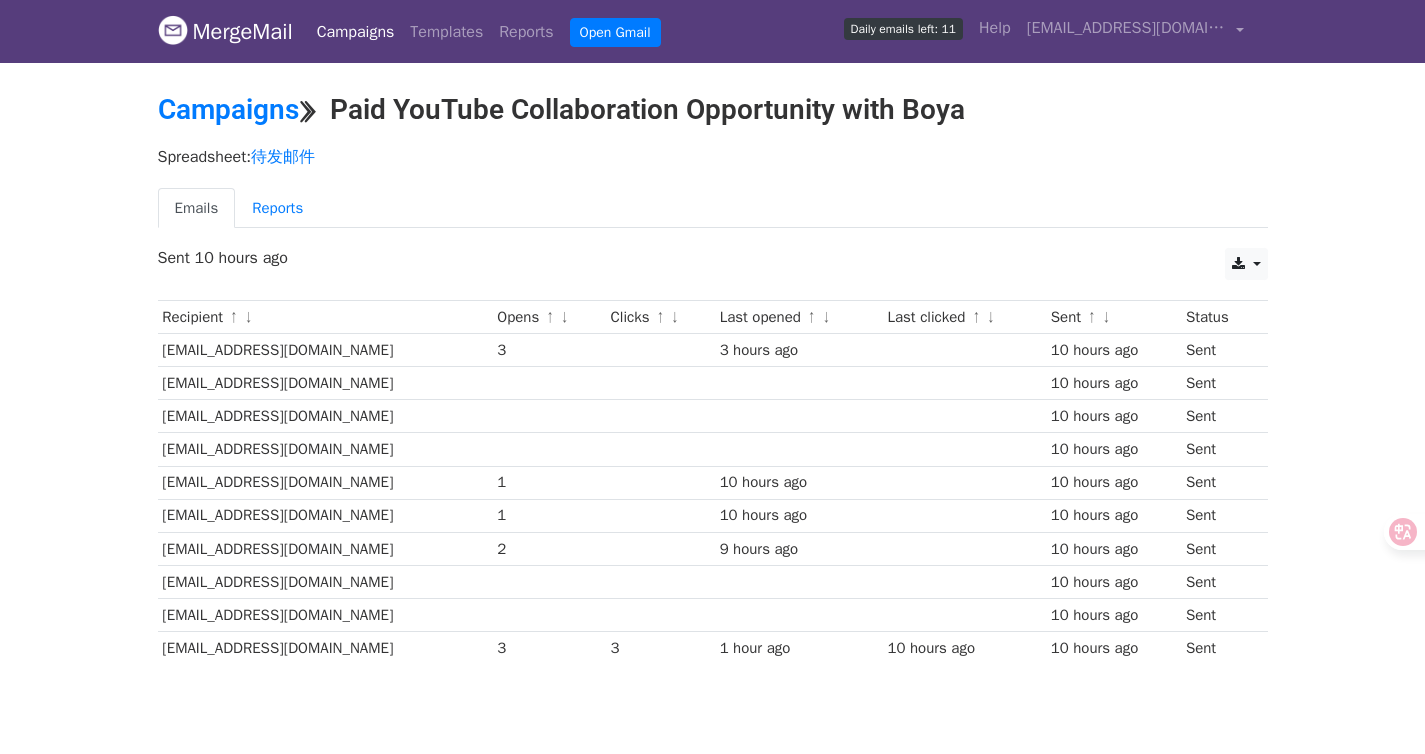 click on "chill@twenty517.com" at bounding box center (325, 548) 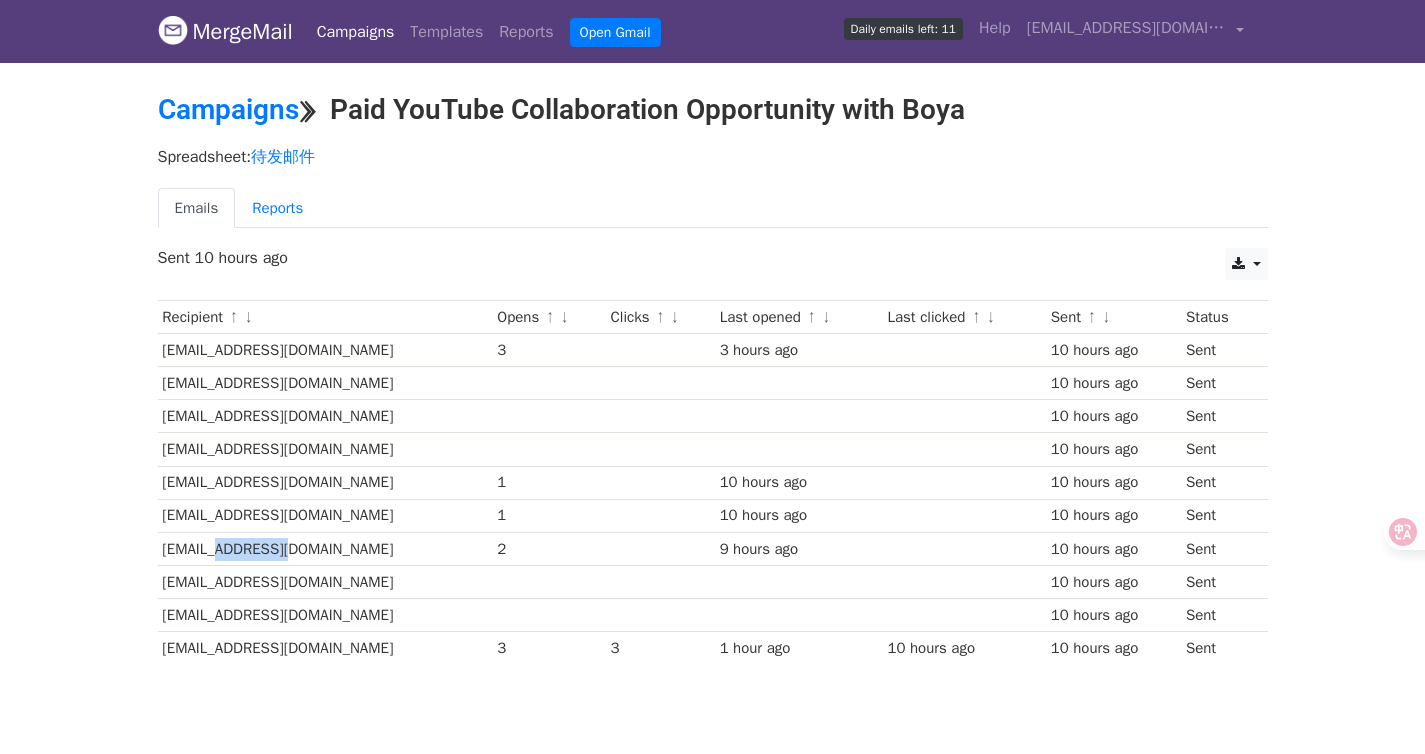 click on "chill@twenty517.com" at bounding box center [325, 548] 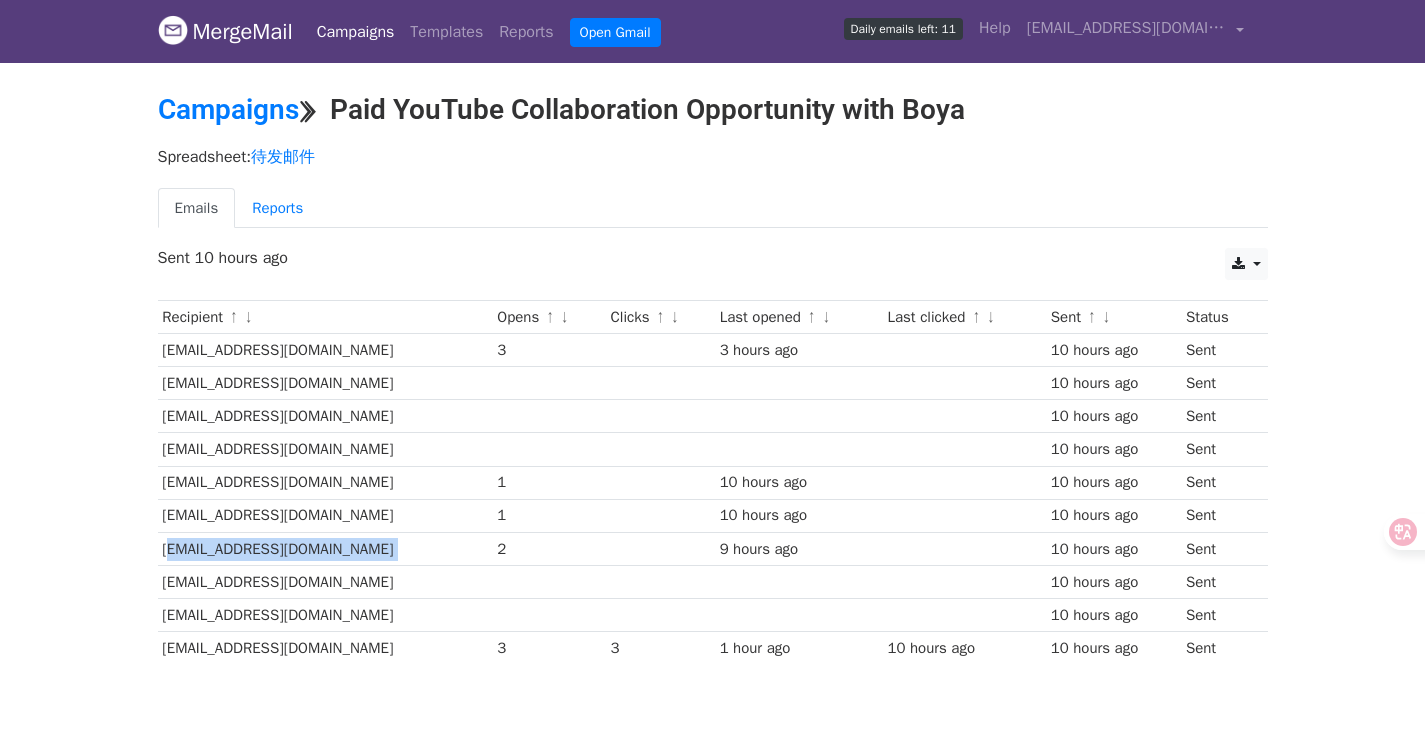 click on "chill@twenty517.com" at bounding box center (325, 548) 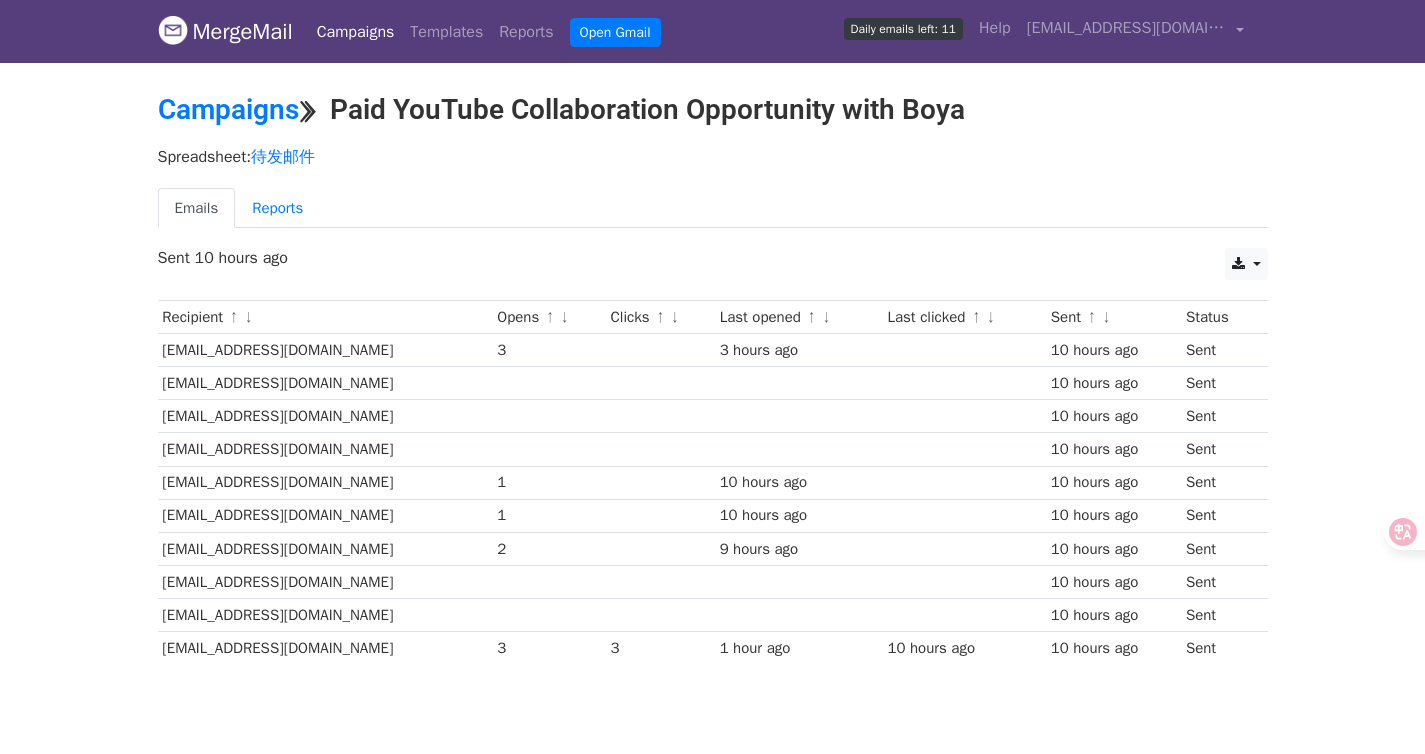click on "enquiries@jckrgb.com" at bounding box center [325, 648] 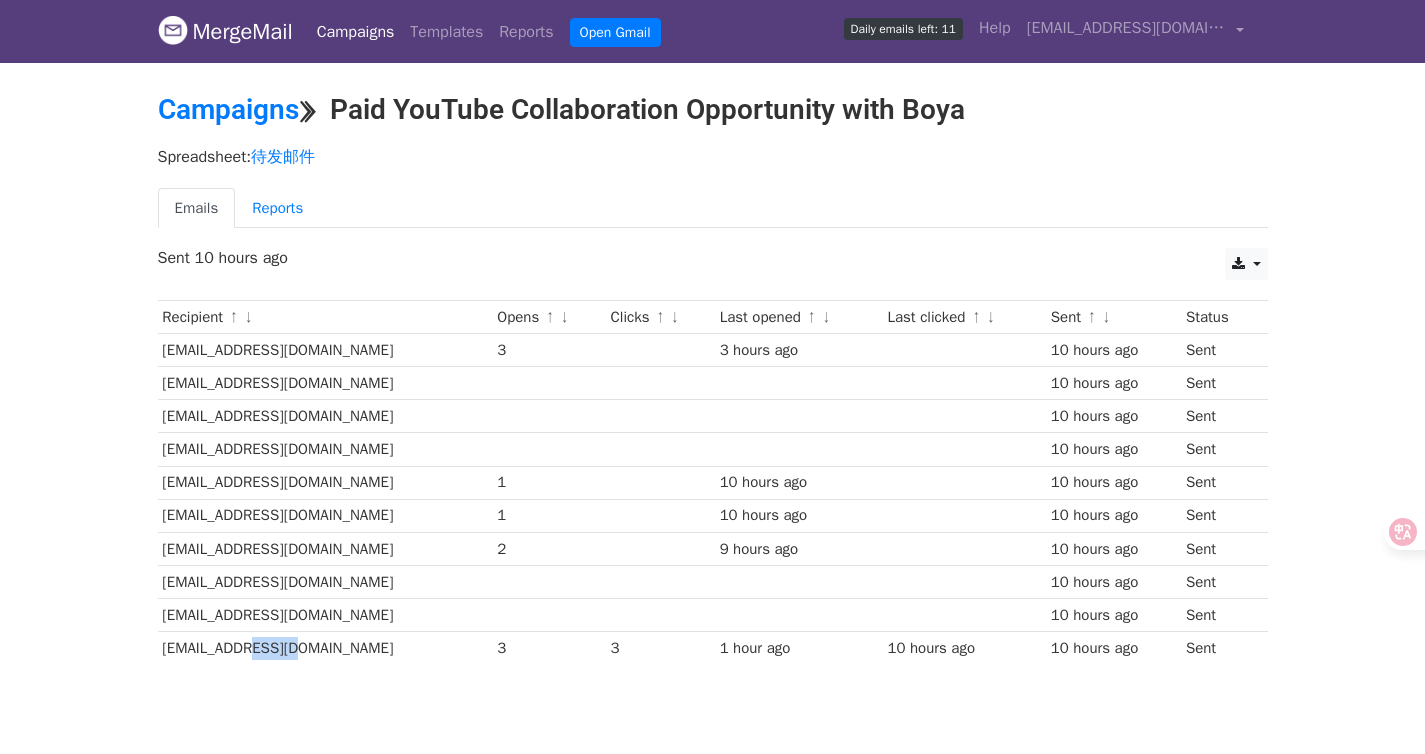 click on "enquiries@jckrgb.com" at bounding box center (325, 648) 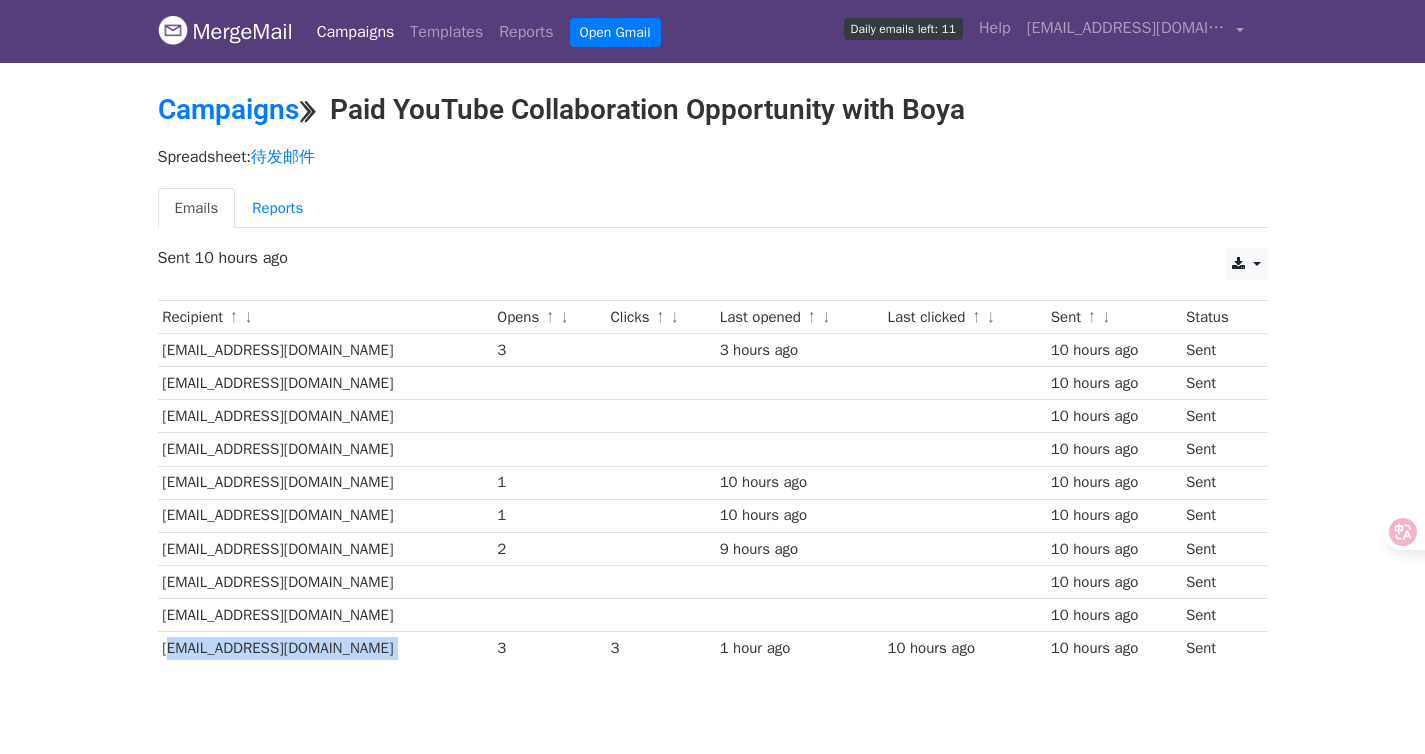 click on "enquiries@jckrgb.com" at bounding box center (325, 648) 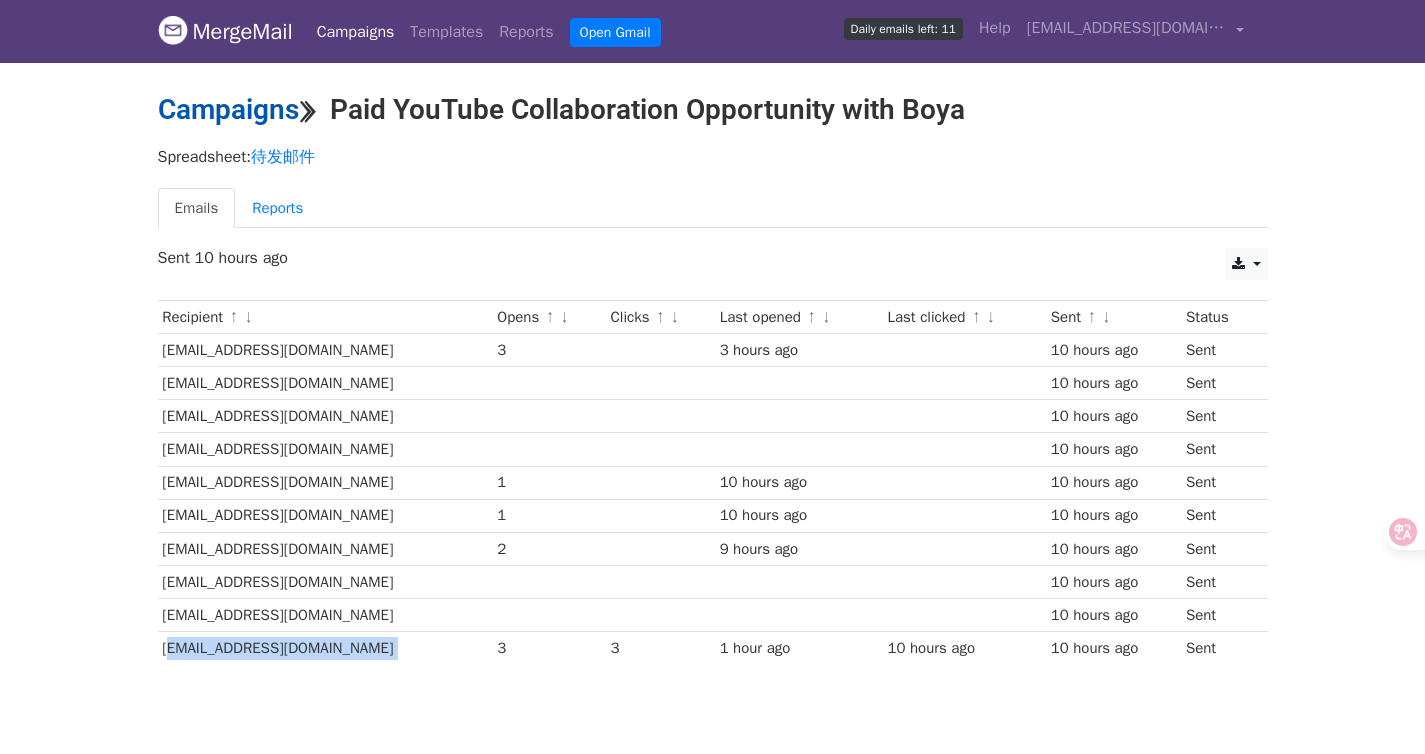 click on "Campaigns" at bounding box center [228, 109] 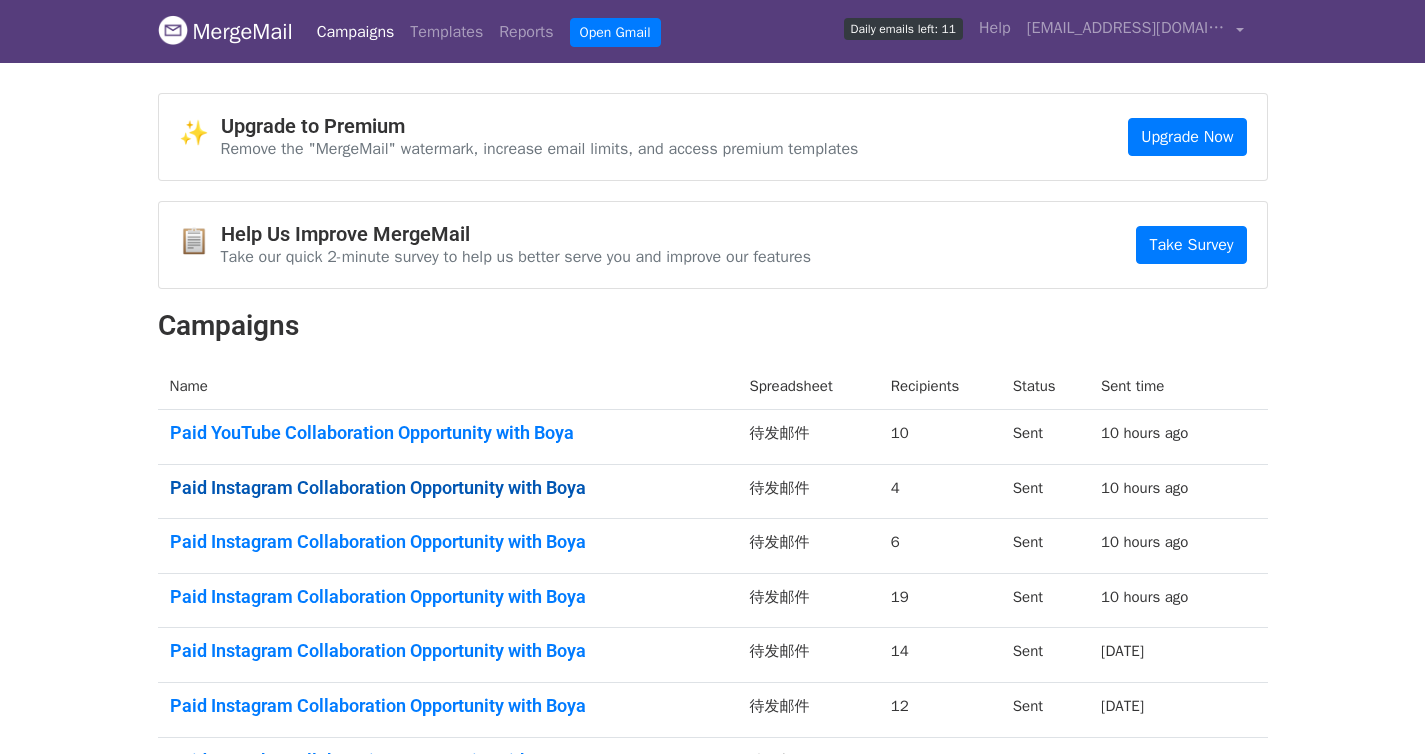 scroll, scrollTop: 0, scrollLeft: 0, axis: both 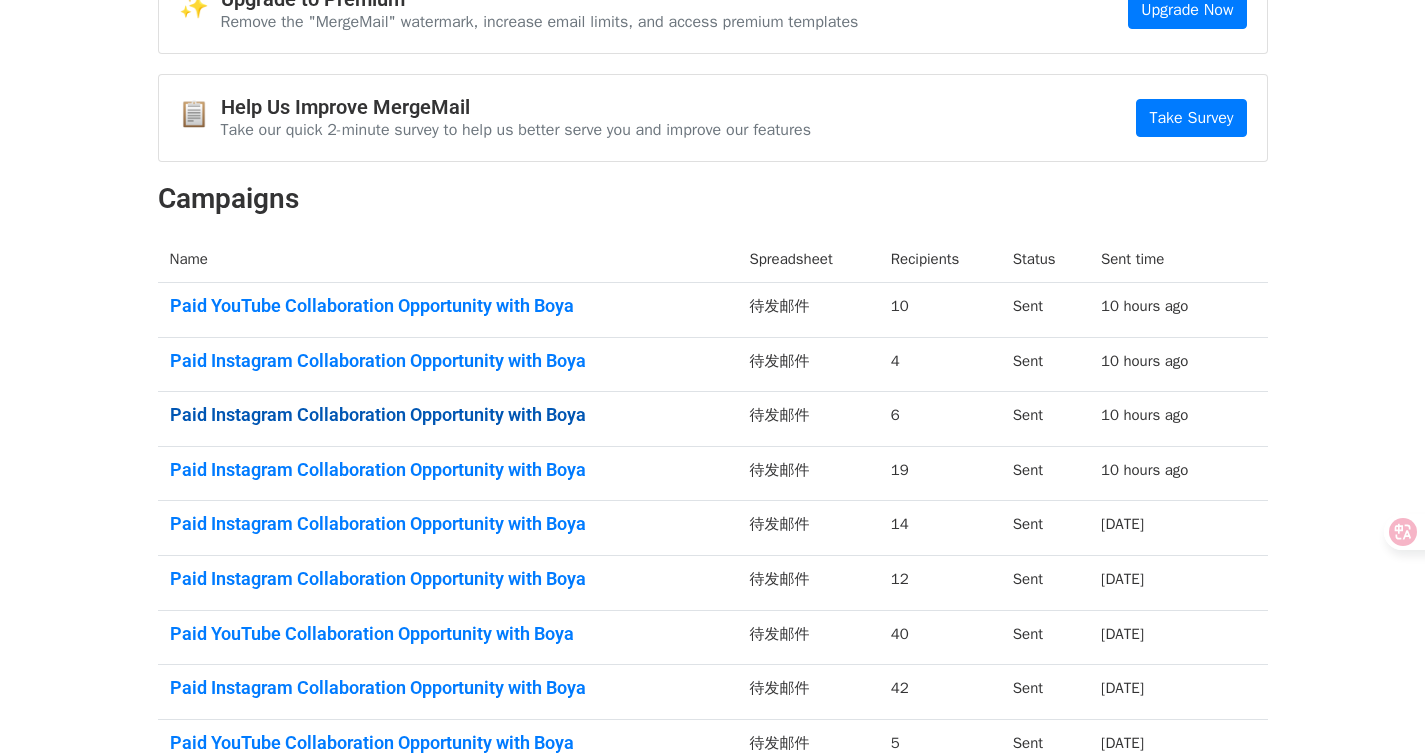 click on "Paid Instagram Collaboration Opportunity with Boya" at bounding box center [448, 415] 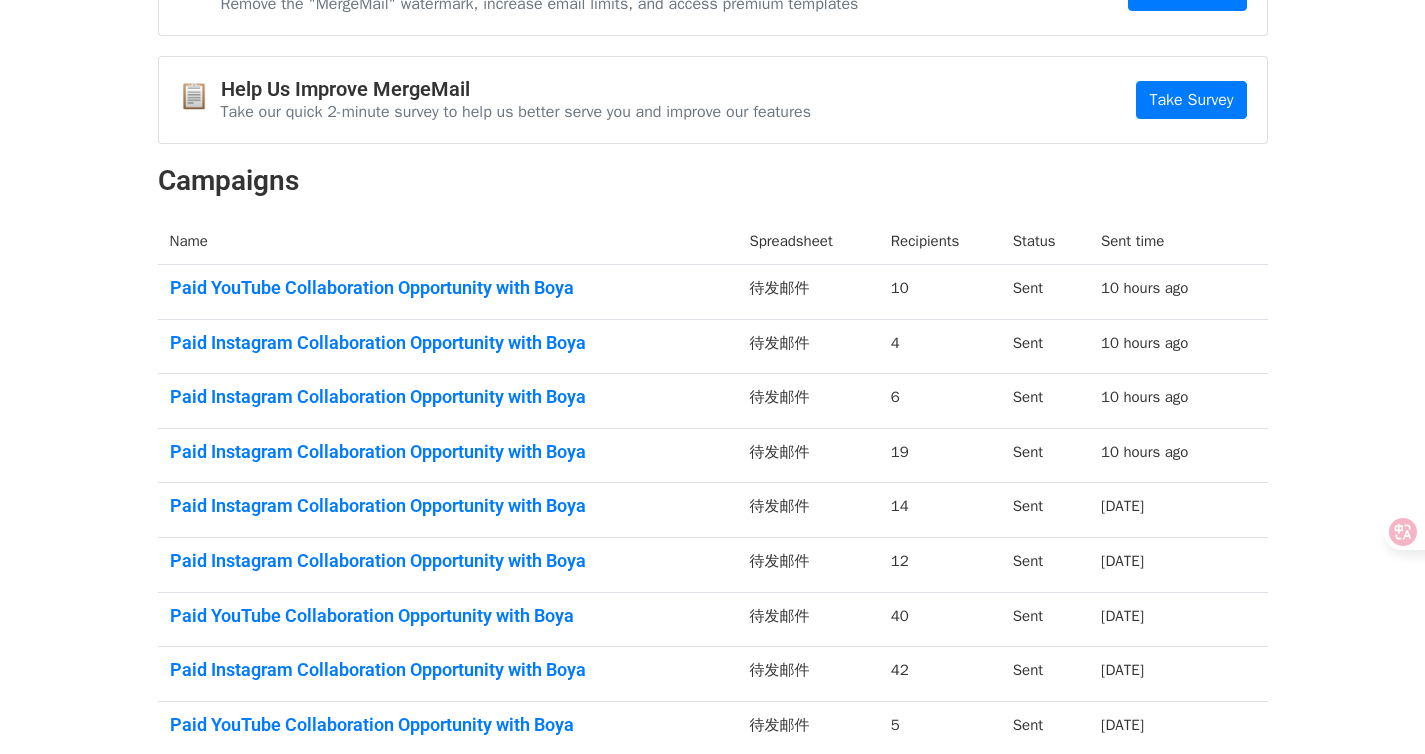 scroll, scrollTop: 146, scrollLeft: 0, axis: vertical 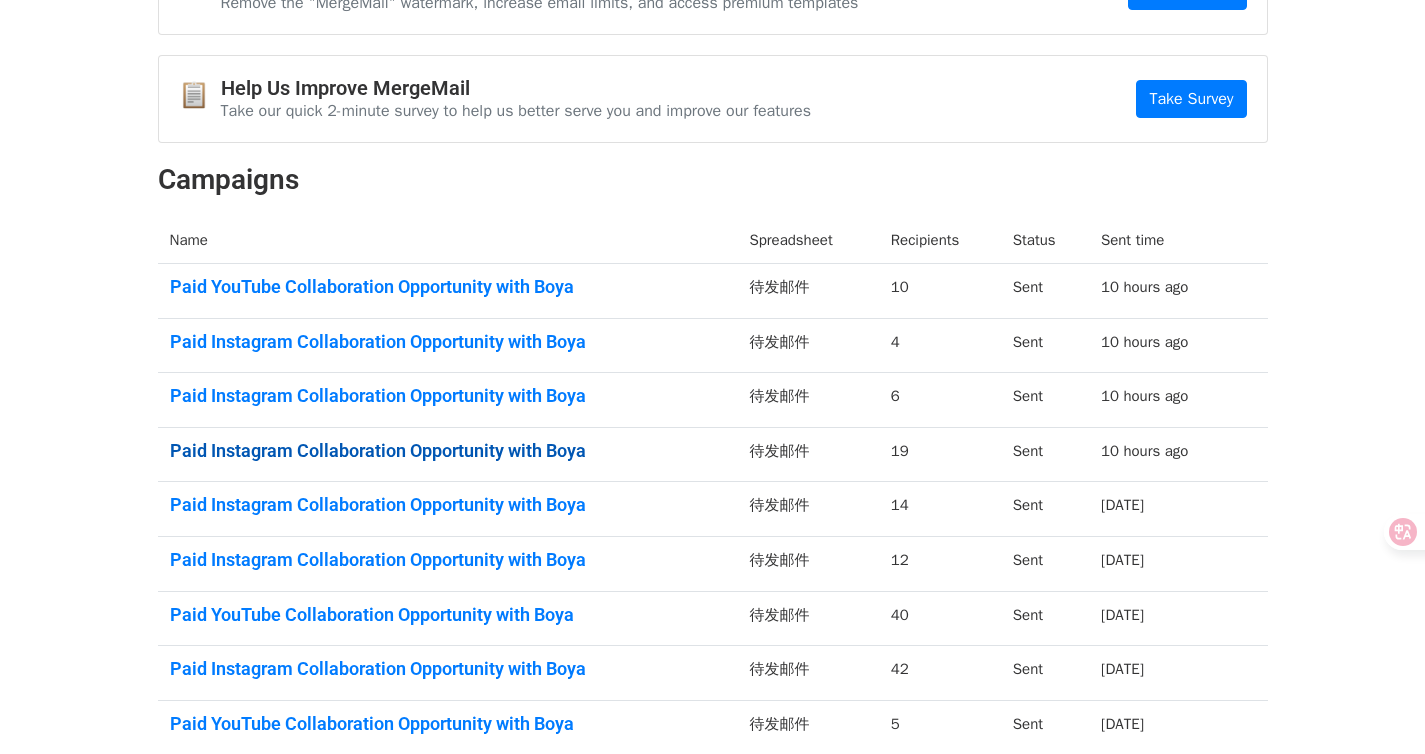 click on "Paid Instagram Collaboration Opportunity with Boya" at bounding box center [448, 451] 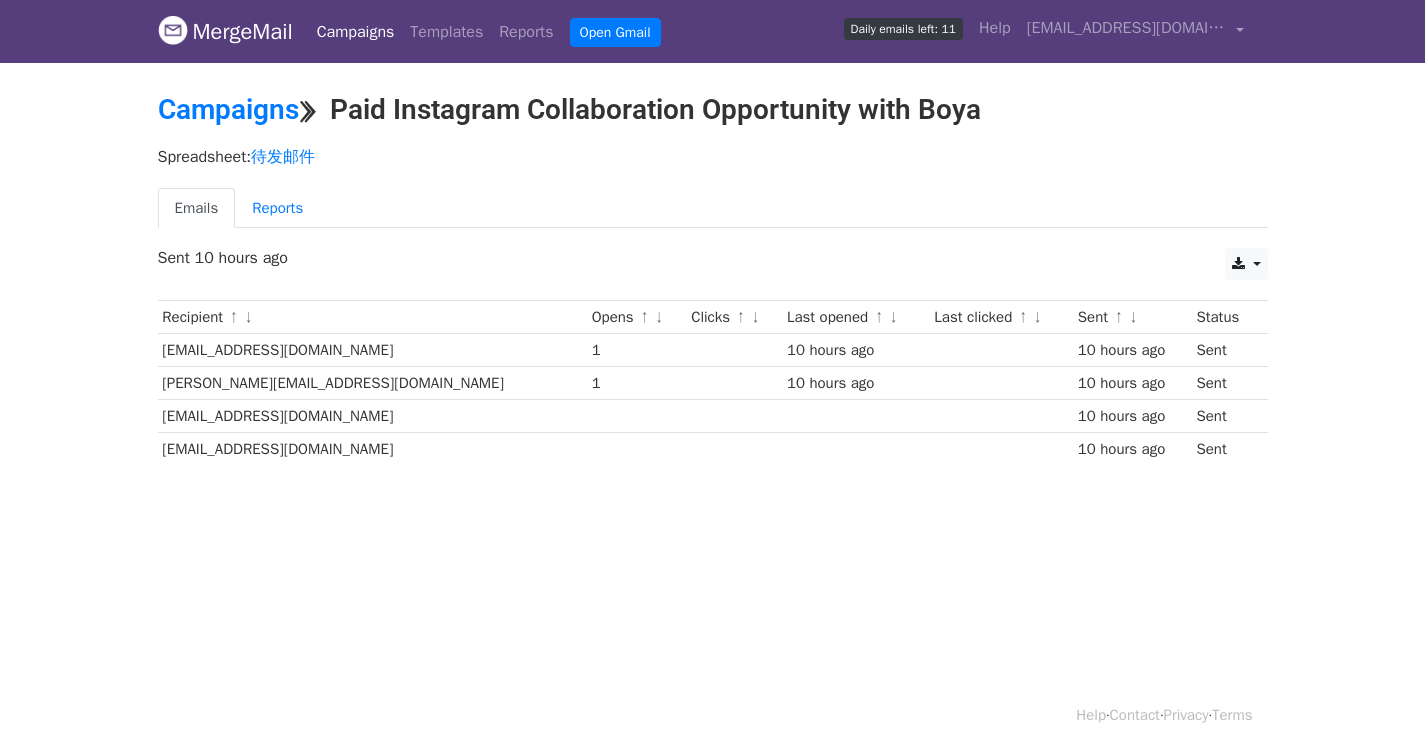 scroll, scrollTop: 0, scrollLeft: 0, axis: both 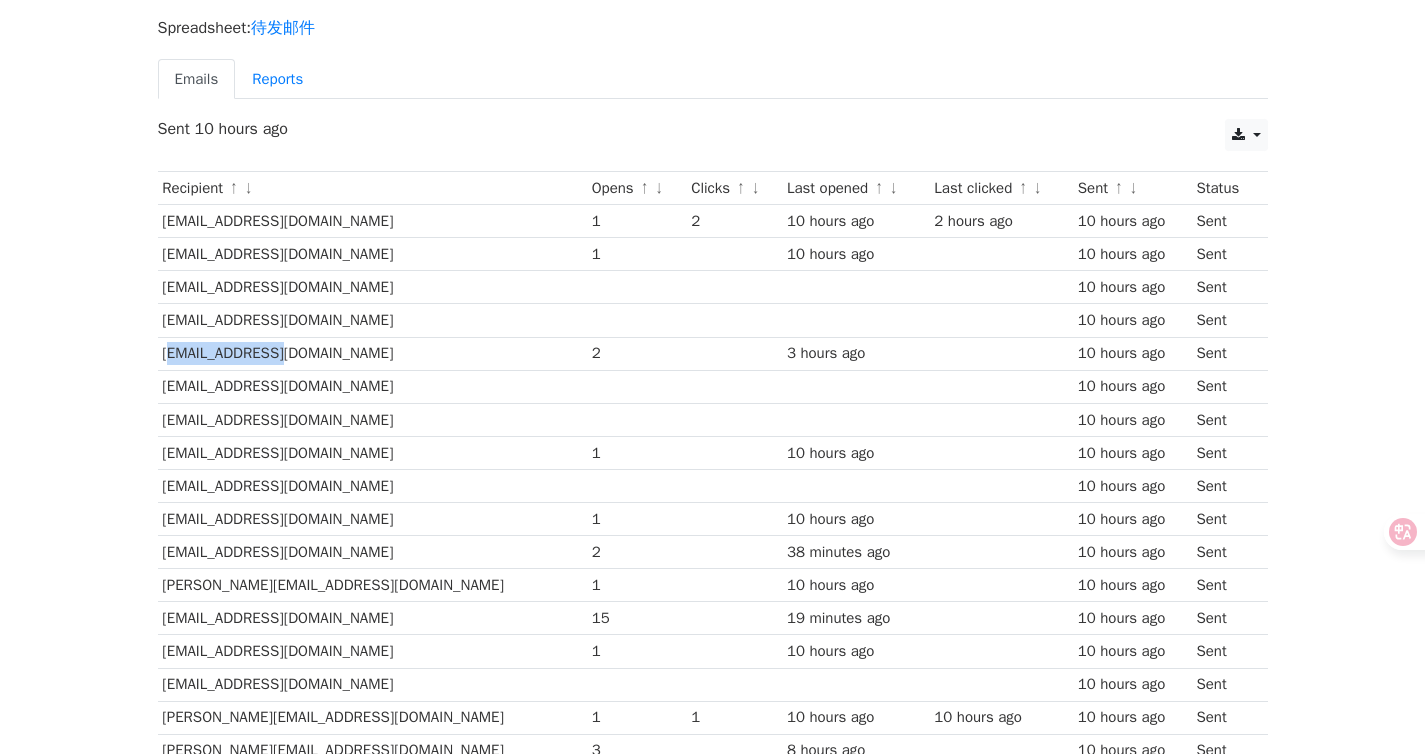 drag, startPoint x: 247, startPoint y: 358, endPoint x: 160, endPoint y: 359, distance: 87.005745 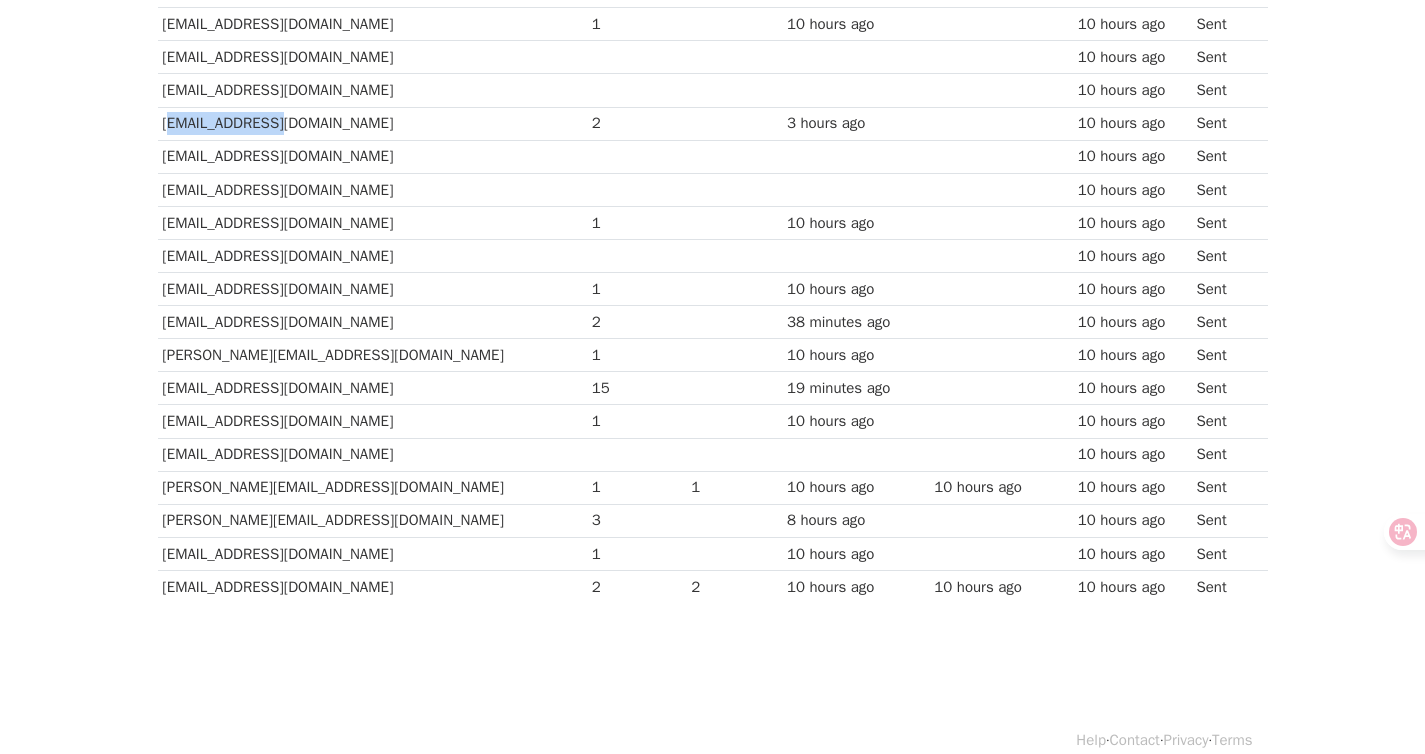 scroll, scrollTop: 372, scrollLeft: 0, axis: vertical 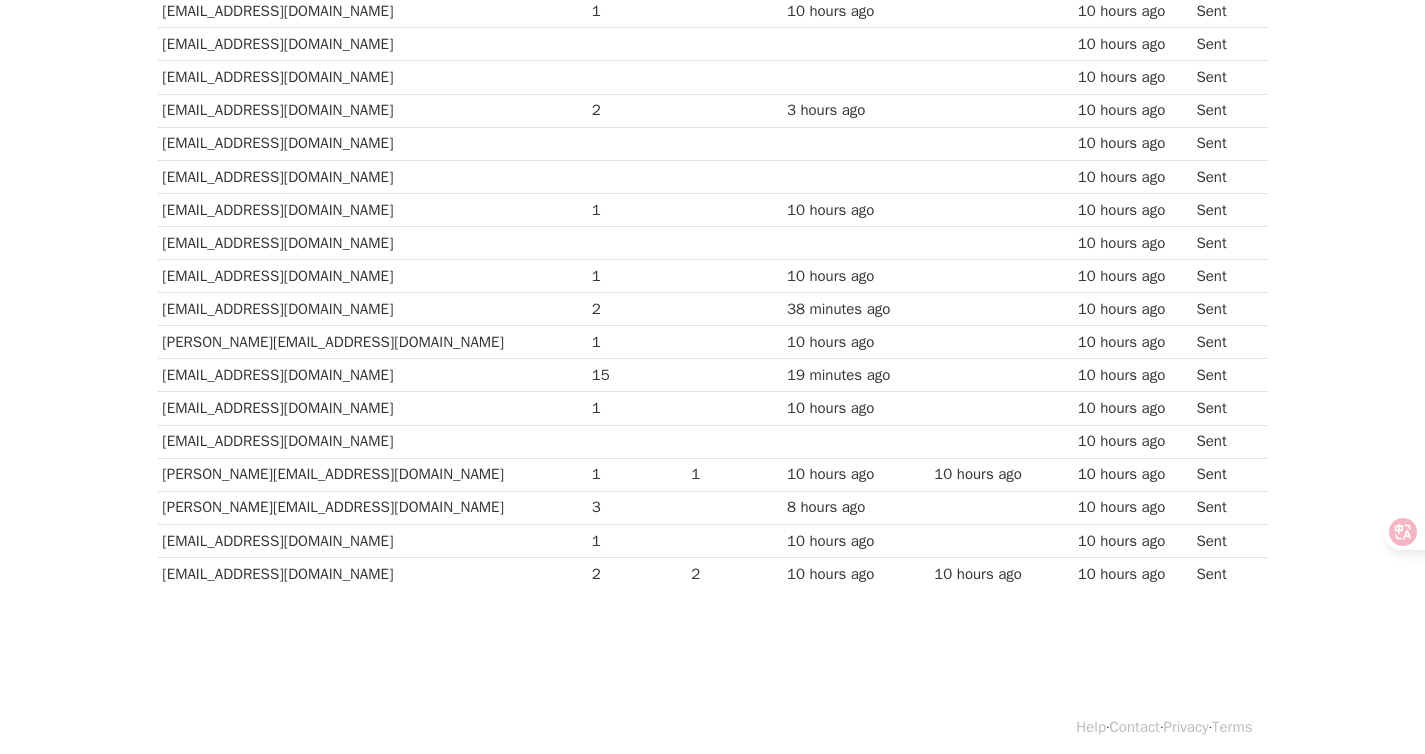 click on "[EMAIL_ADDRESS][DOMAIN_NAME]" at bounding box center (372, 309) 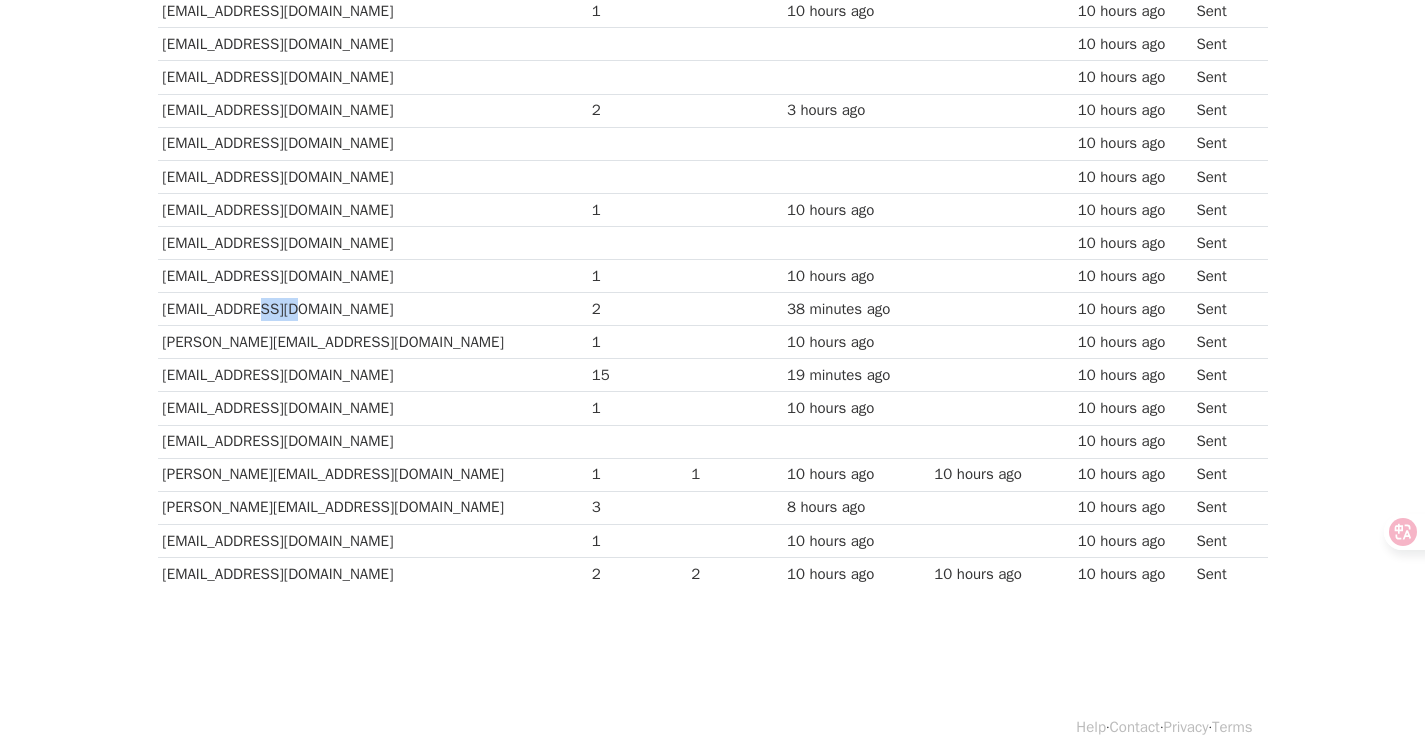 click on "[EMAIL_ADDRESS][DOMAIN_NAME]" at bounding box center (372, 309) 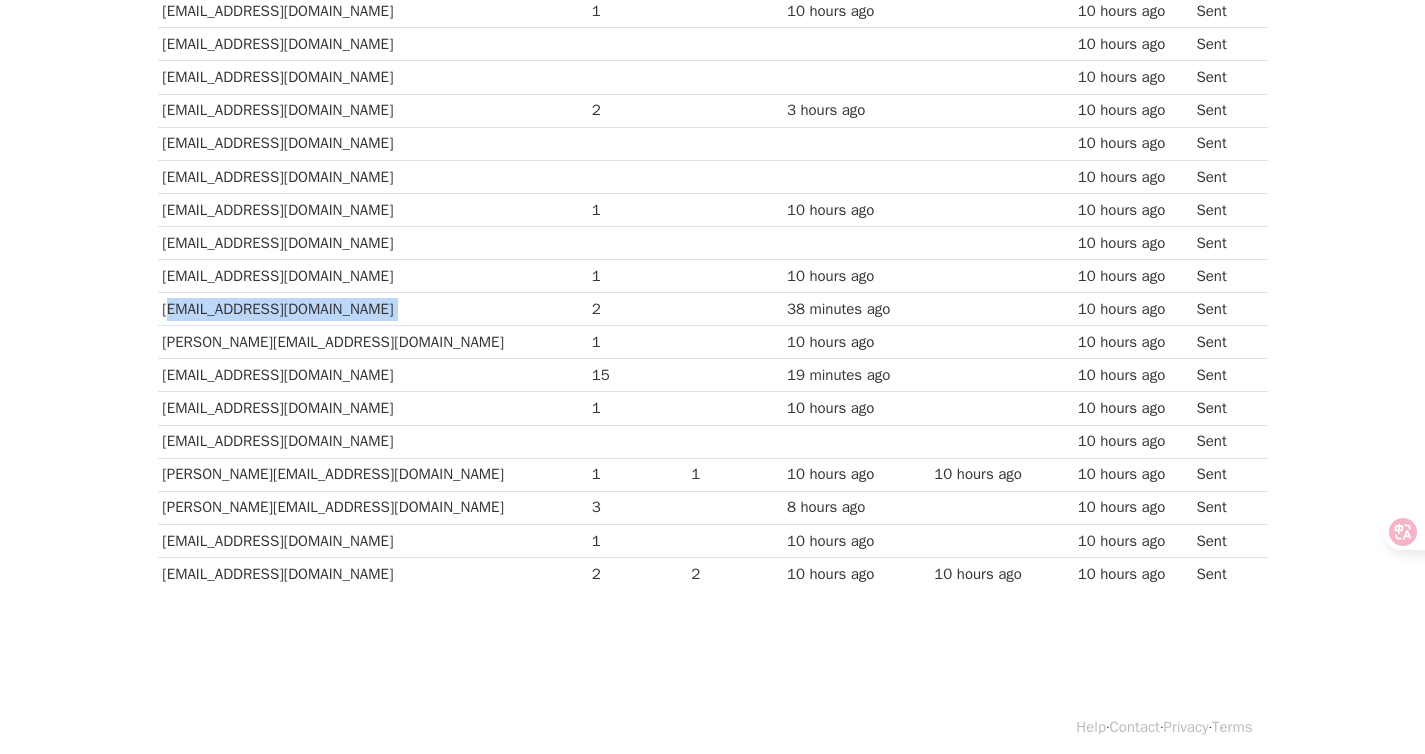 click on "[EMAIL_ADDRESS][DOMAIN_NAME]" at bounding box center (372, 309) 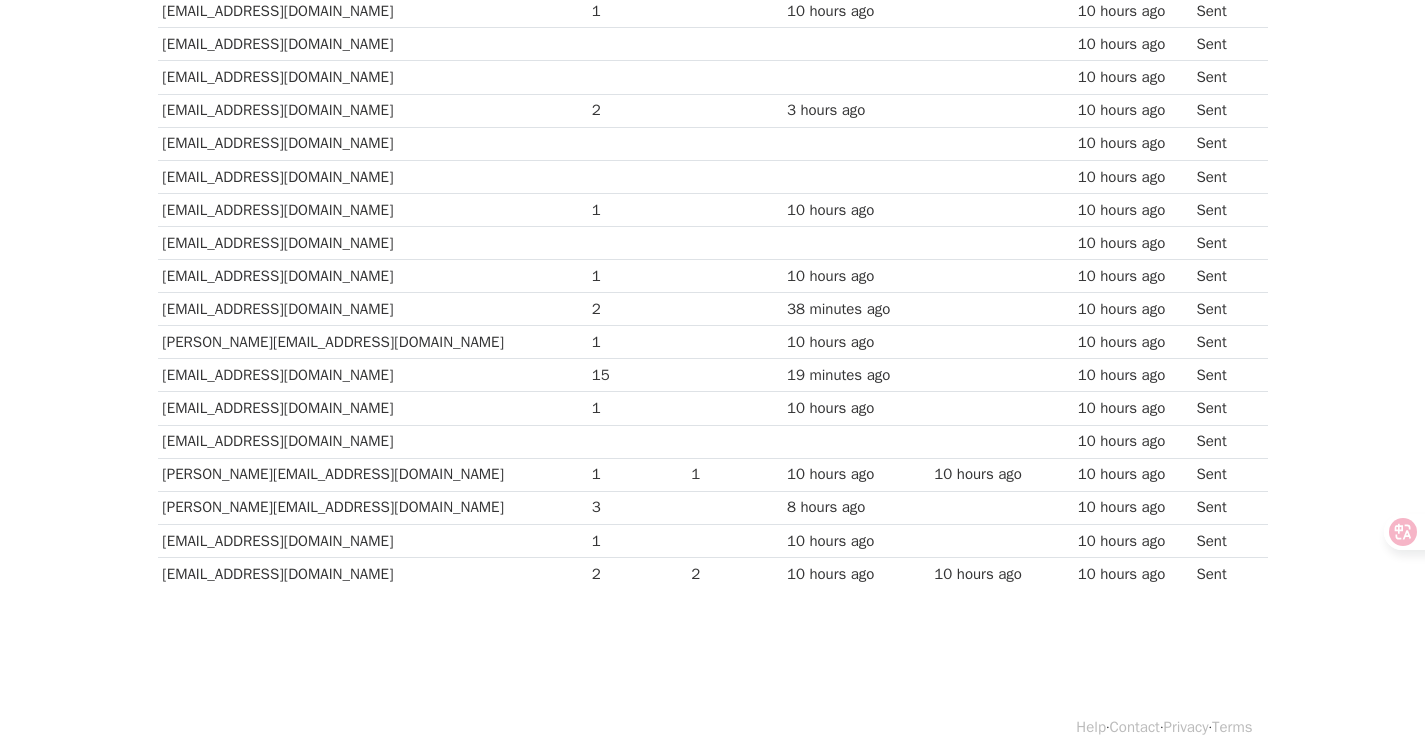 click on "[EMAIL_ADDRESS][DOMAIN_NAME]" at bounding box center [372, 375] 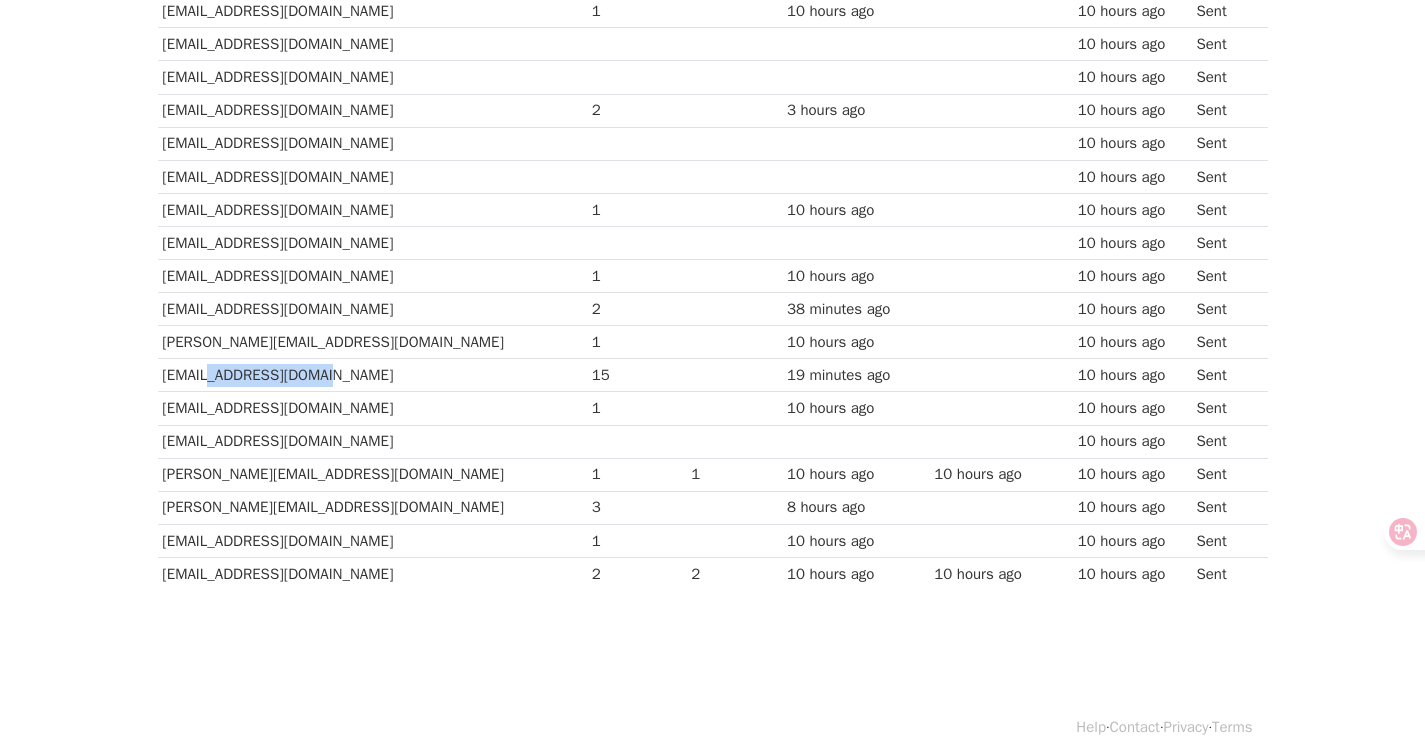 click on "[EMAIL_ADDRESS][DOMAIN_NAME]" at bounding box center (372, 375) 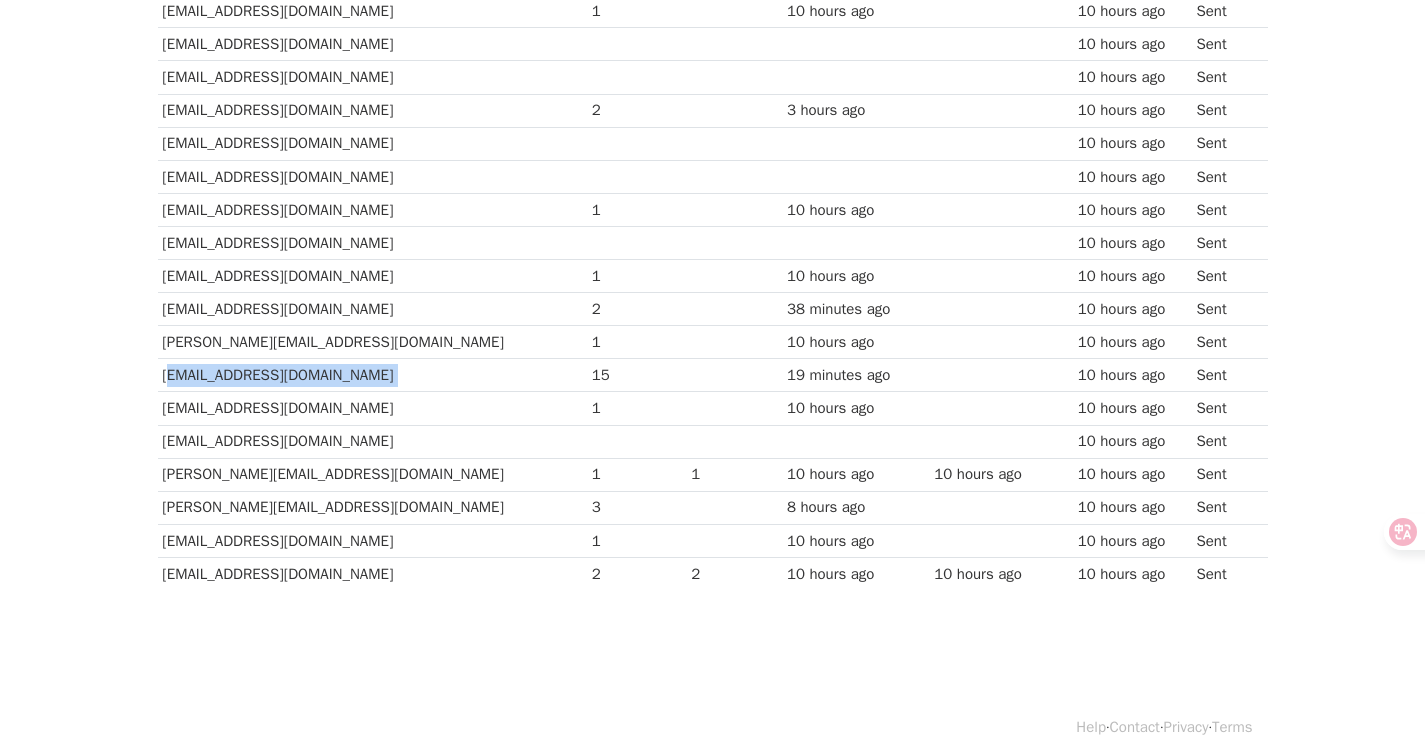 click on "[EMAIL_ADDRESS][DOMAIN_NAME]" at bounding box center (372, 375) 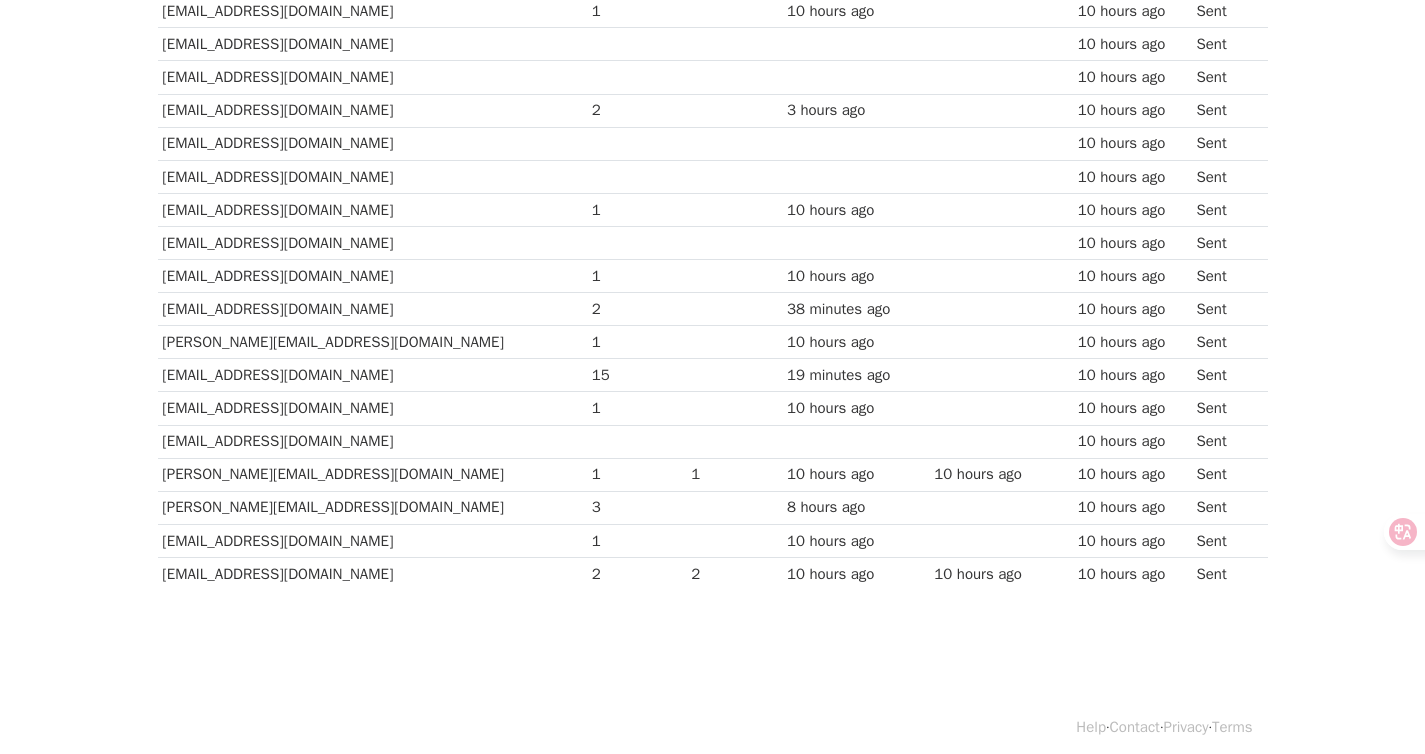 click on "[PERSON_NAME][EMAIL_ADDRESS][DOMAIN_NAME]" at bounding box center (372, 507) 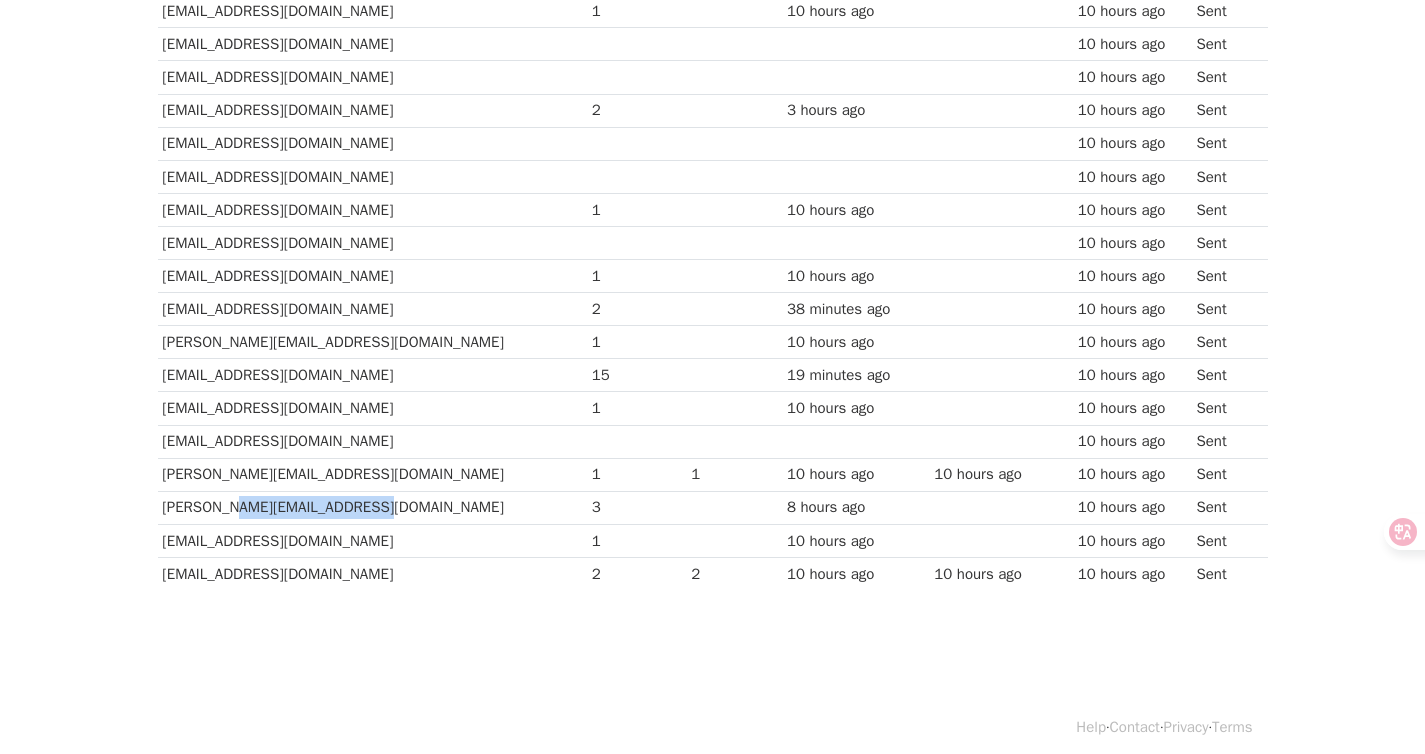 click on "[PERSON_NAME][EMAIL_ADDRESS][DOMAIN_NAME]" at bounding box center [372, 507] 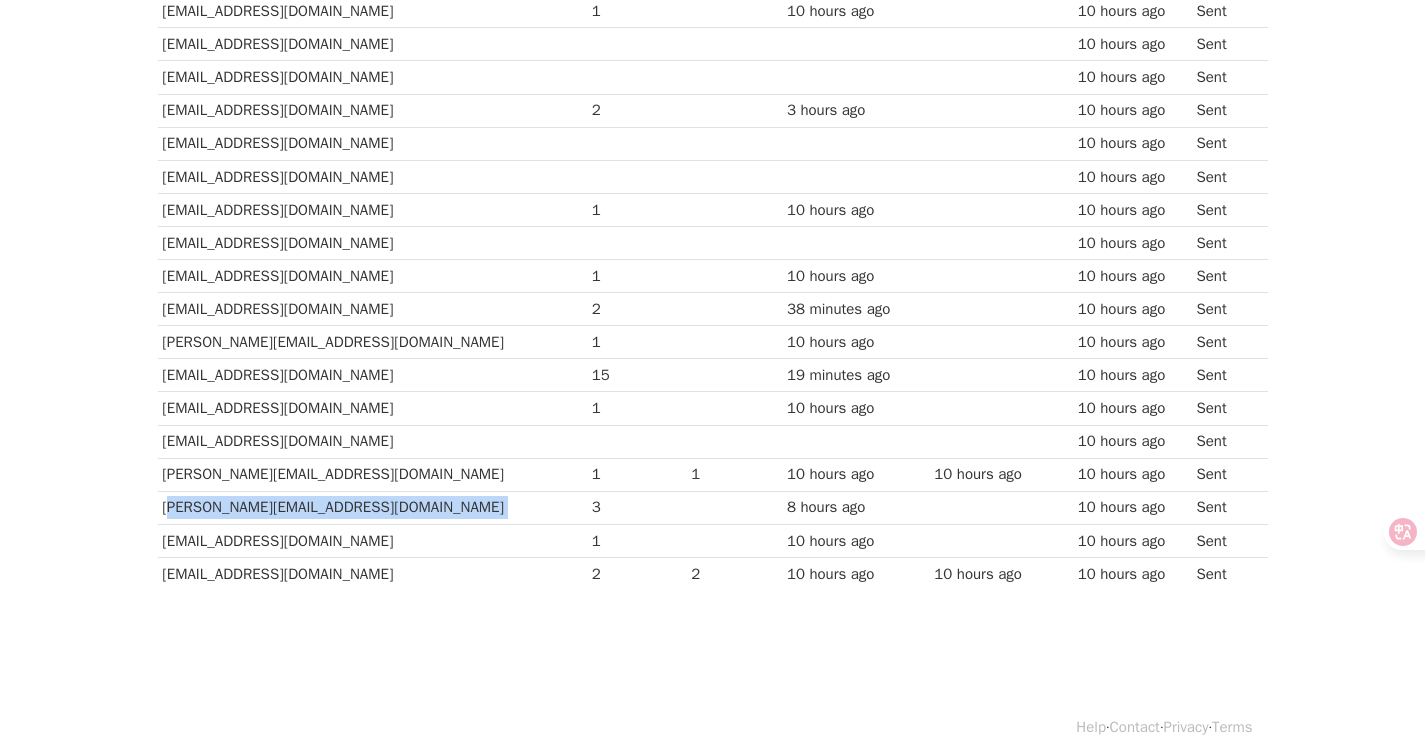 click on "[PERSON_NAME][EMAIL_ADDRESS][DOMAIN_NAME]" at bounding box center [372, 507] 